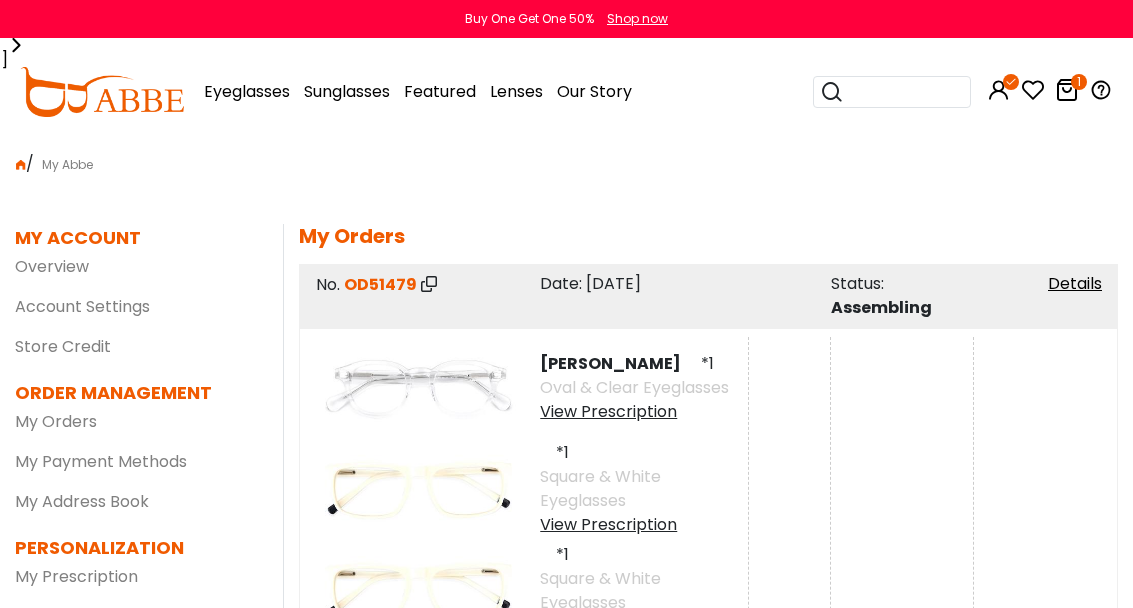 scroll, scrollTop: 7993, scrollLeft: 0, axis: vertical 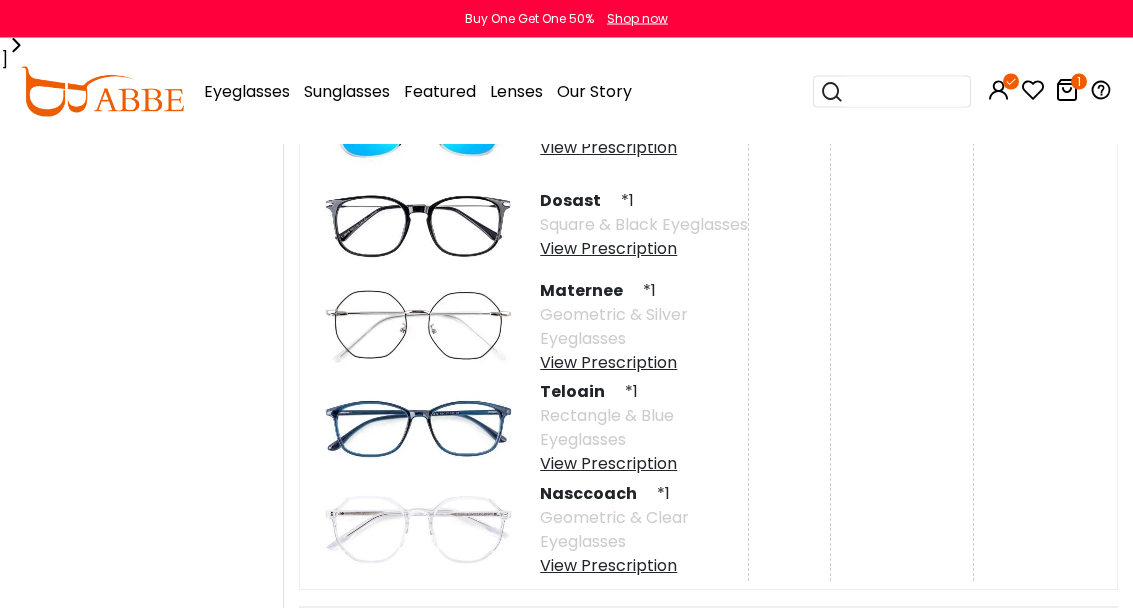 click on "Shop now" at bounding box center (637, 19) 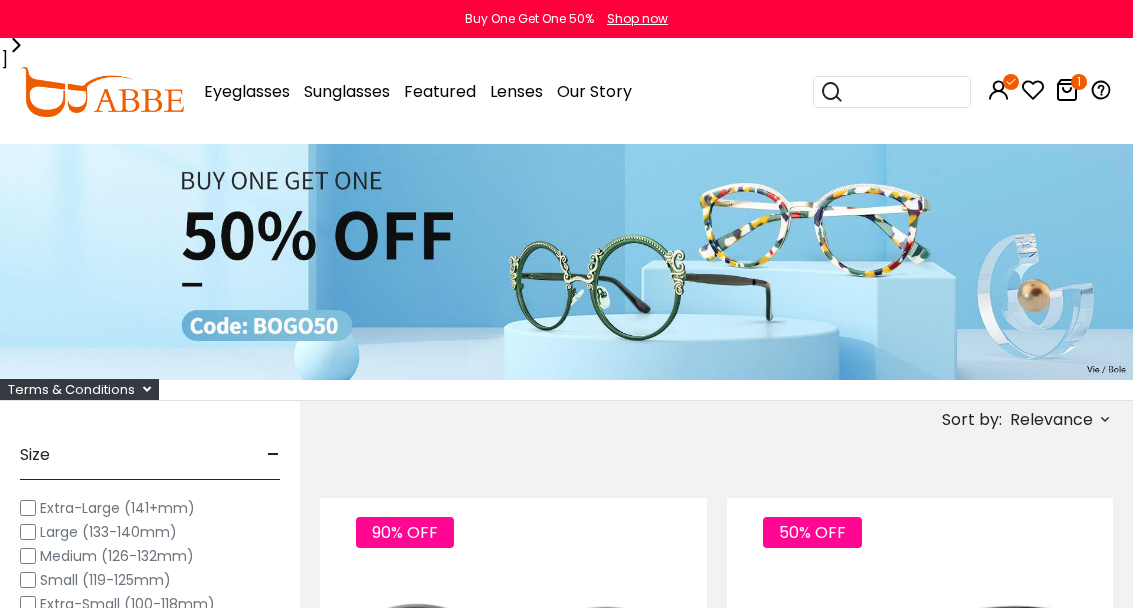 scroll, scrollTop: 0, scrollLeft: 0, axis: both 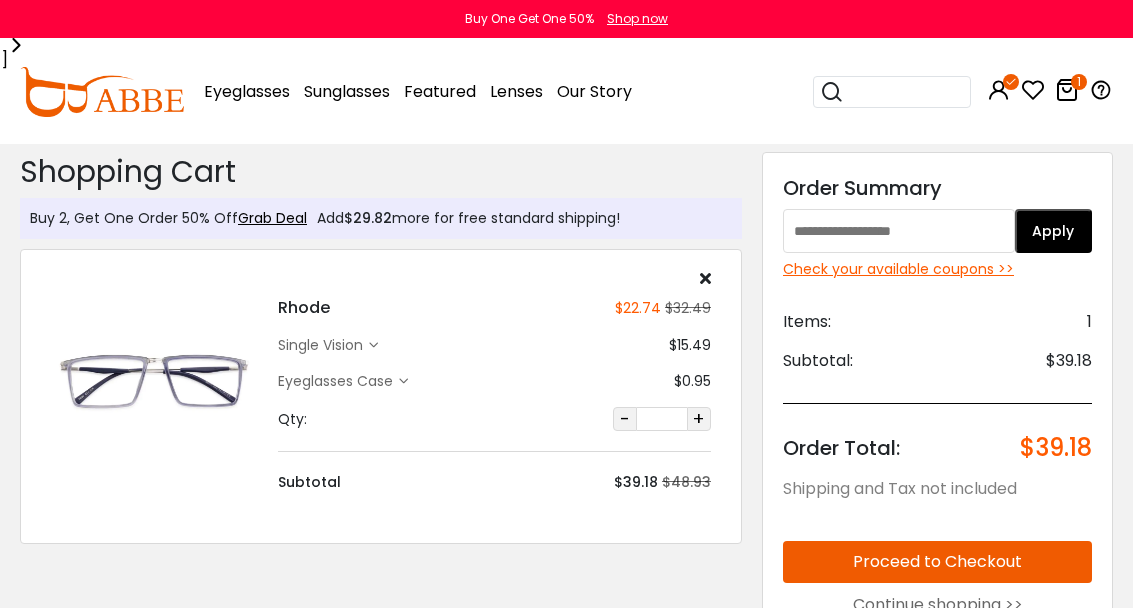 click at bounding box center (1067, 90) 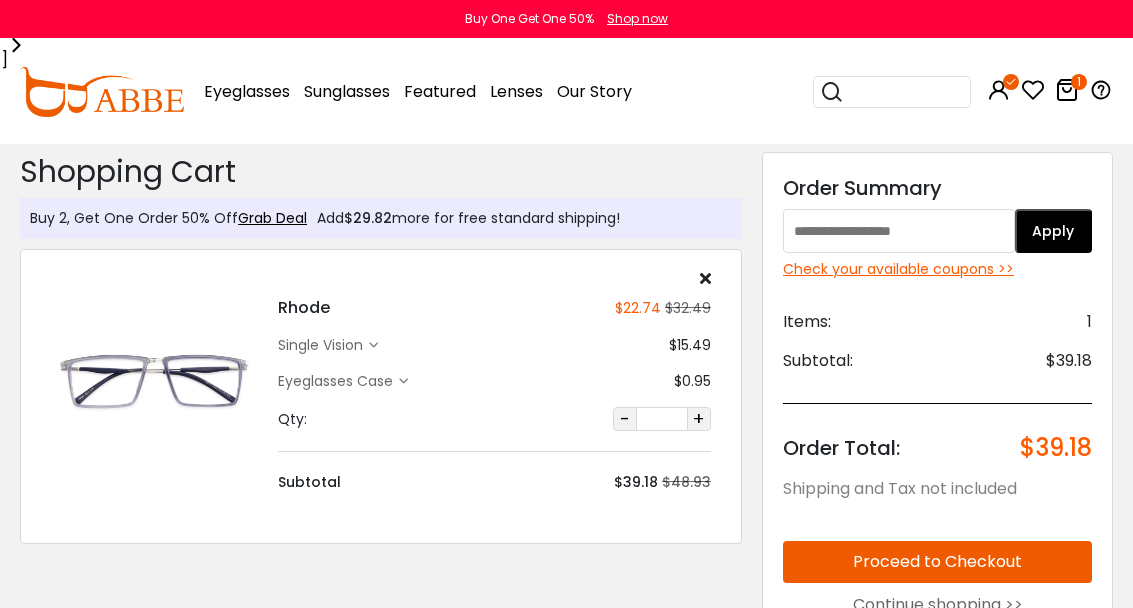 scroll, scrollTop: 0, scrollLeft: 0, axis: both 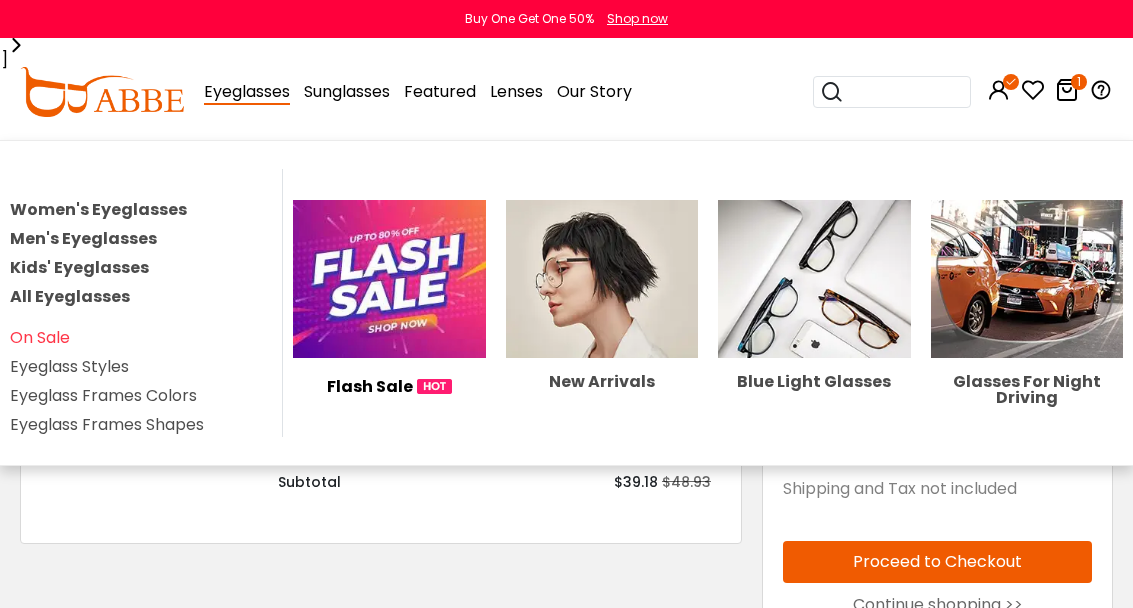 click on "Sunglasses" at bounding box center (347, 91) 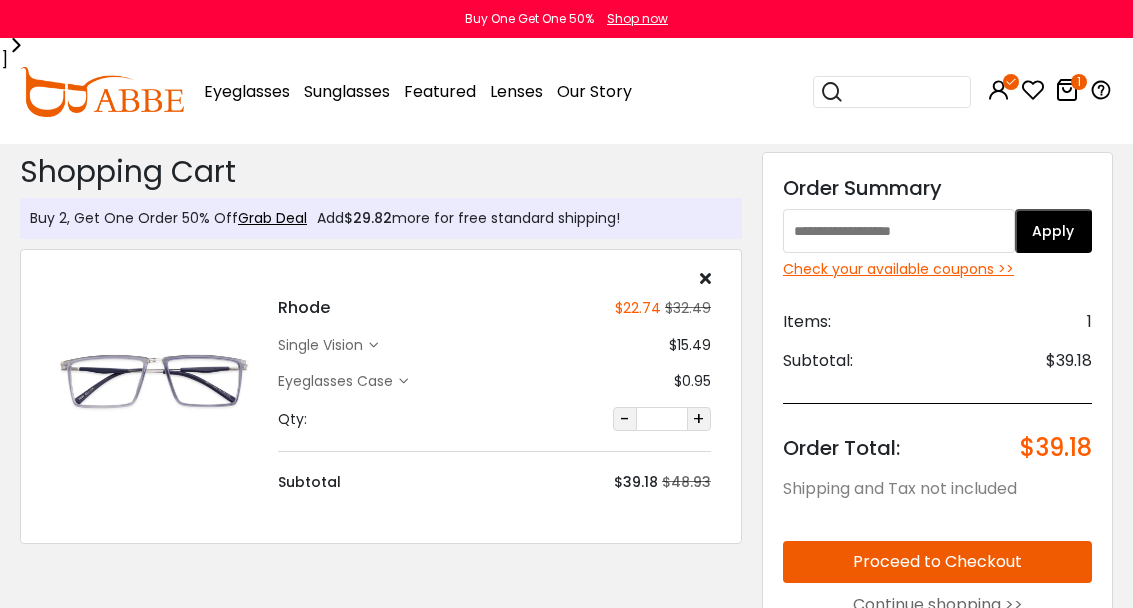 click on "Sunglasses
Women's Sunglasses
Men's Sunglasses
Kids' Sunglasses
All Sunglasses
On Sale
Sunglass Frames Colors
Sunglass Frames Shapes
Polarized Mirrored Sunglasses
New Arrivals
Clip-On Sunglasses
Aviator Sunglasses" at bounding box center [347, 92] 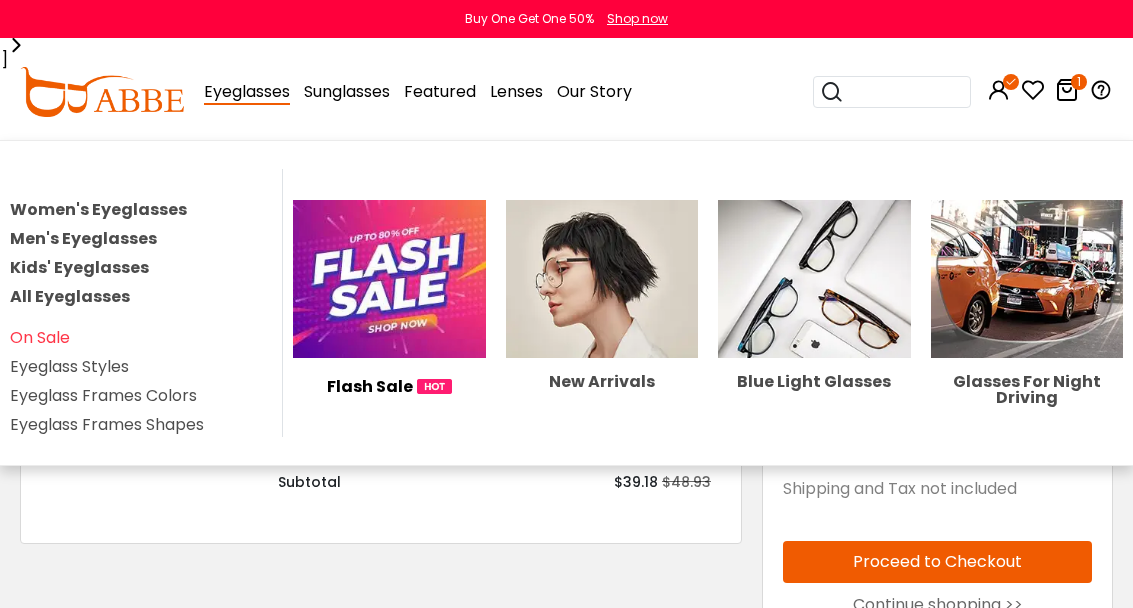 click at bounding box center (602, 279) 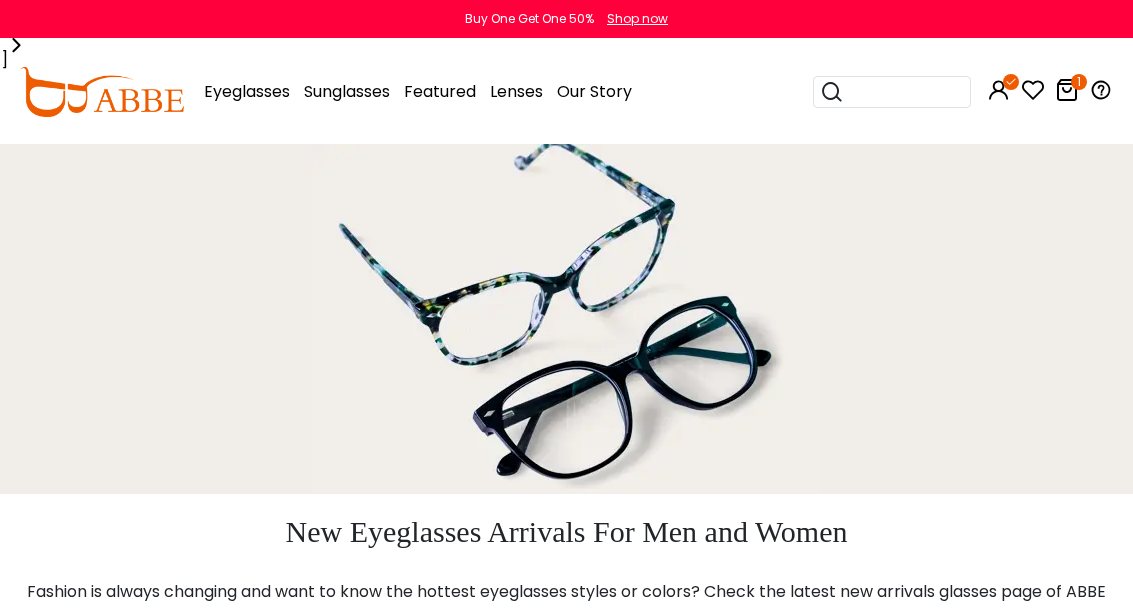scroll, scrollTop: 0, scrollLeft: 0, axis: both 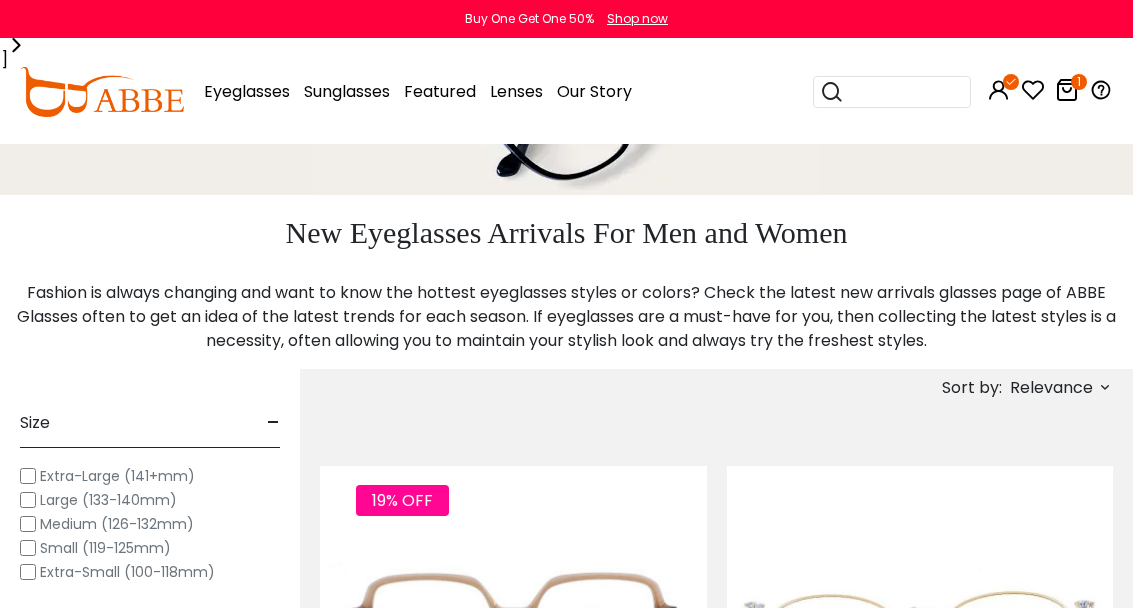 click on "Relevance" at bounding box center [1051, 388] 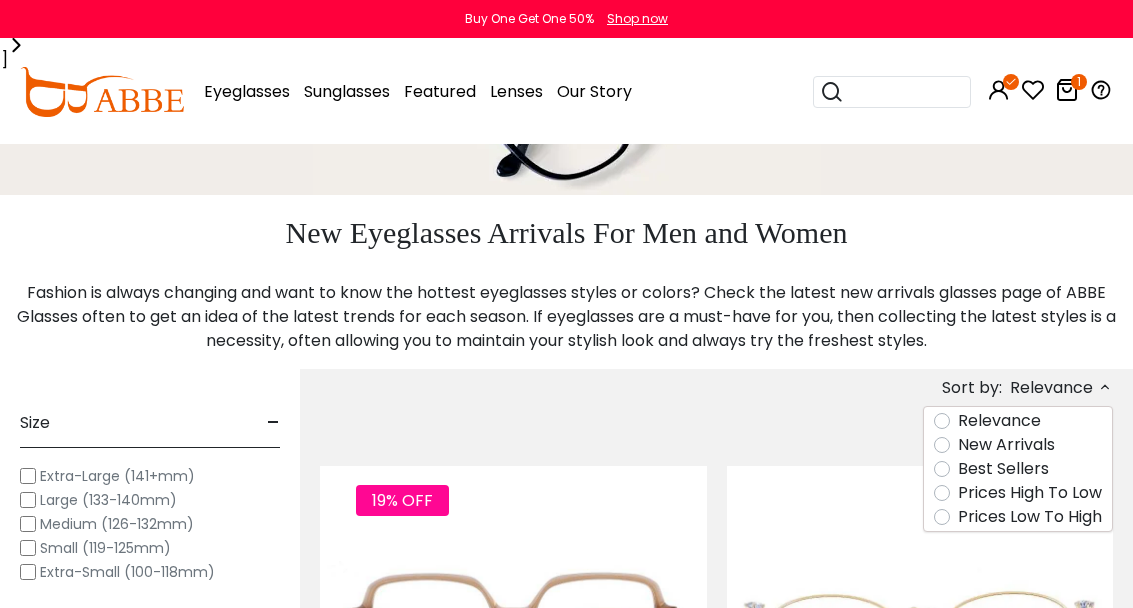 click on "Prices Low To High" at bounding box center [1030, 517] 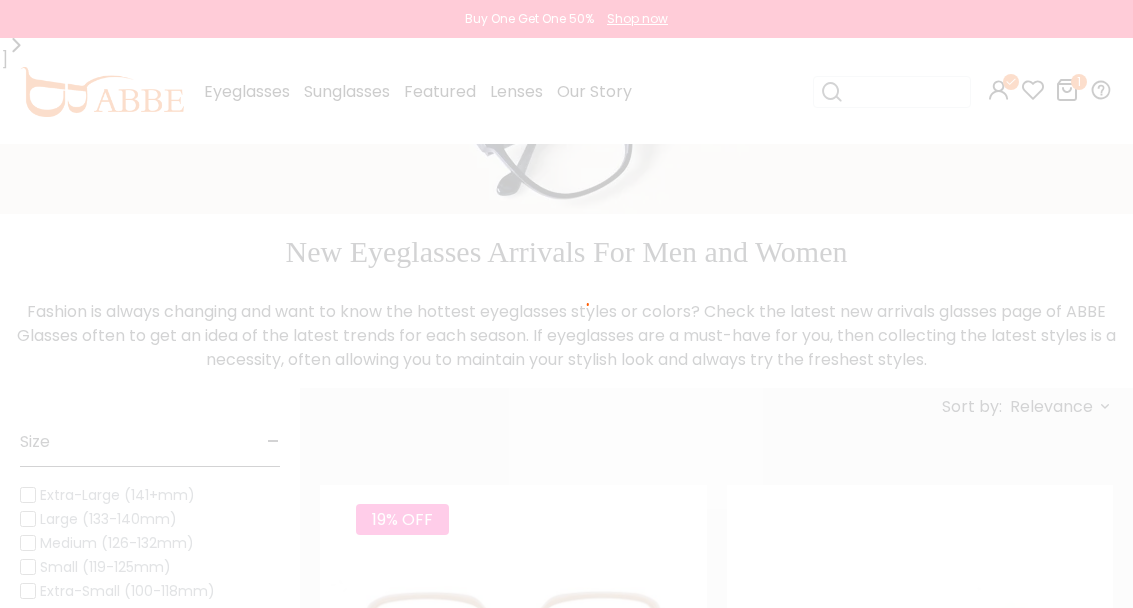 scroll, scrollTop: 279, scrollLeft: 0, axis: vertical 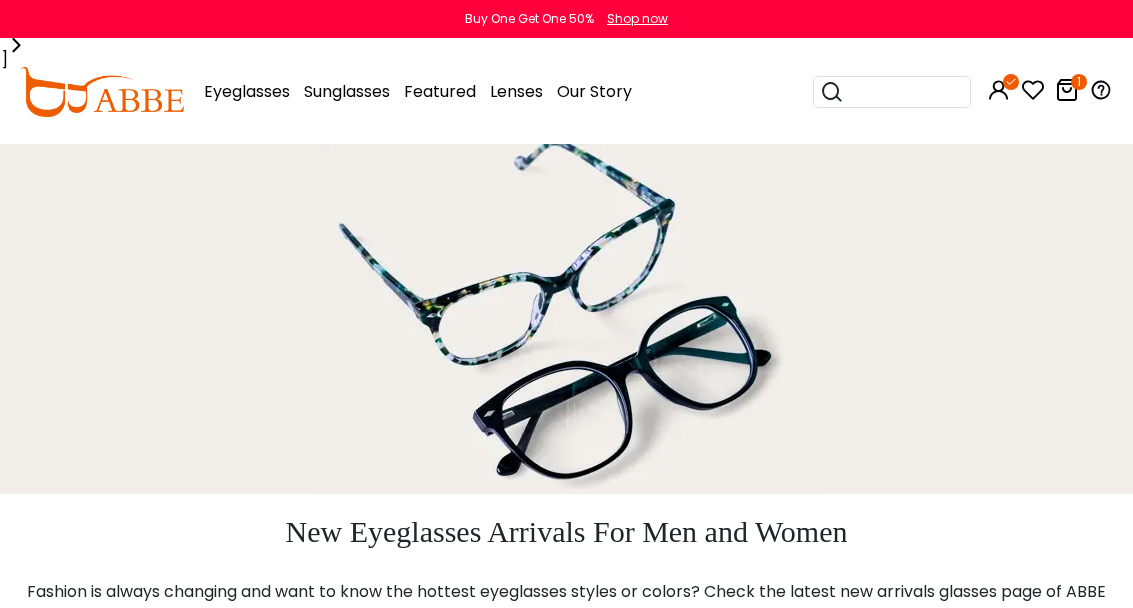 click at bounding box center [904, 92] 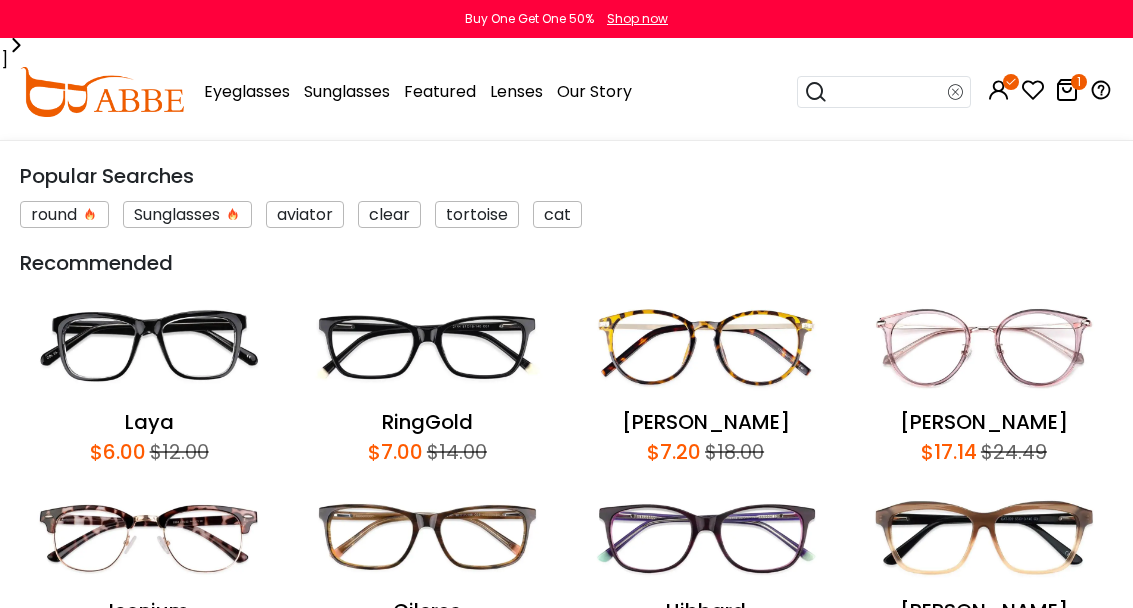 scroll, scrollTop: 0, scrollLeft: 0, axis: both 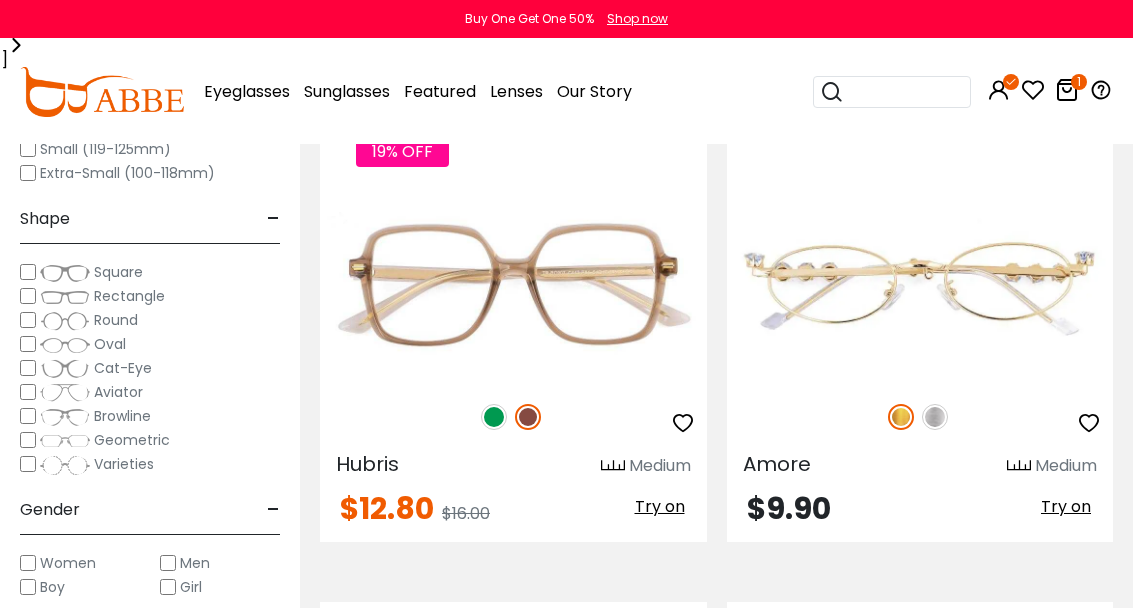 click on "19% OFF" at bounding box center (513, 417) 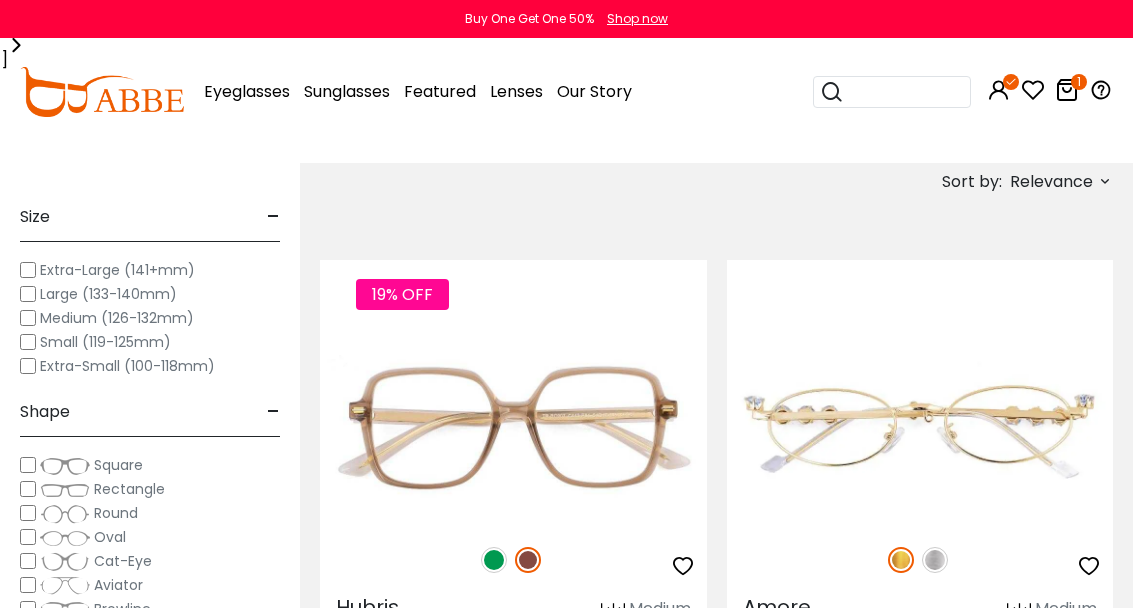 scroll, scrollTop: 476, scrollLeft: 0, axis: vertical 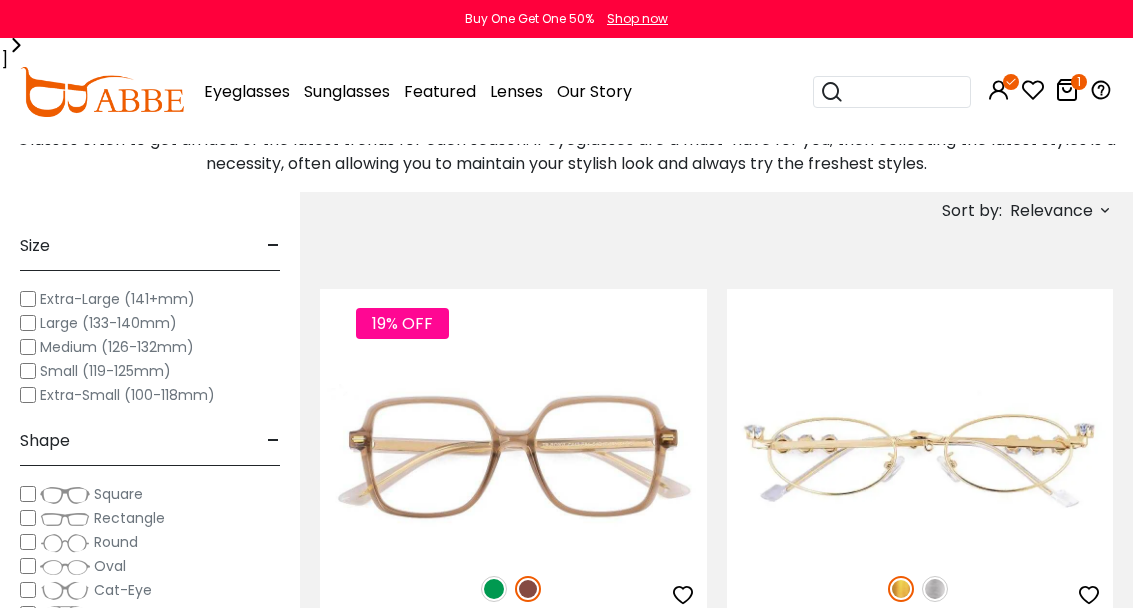 click on "Relevance" at bounding box center [1051, 211] 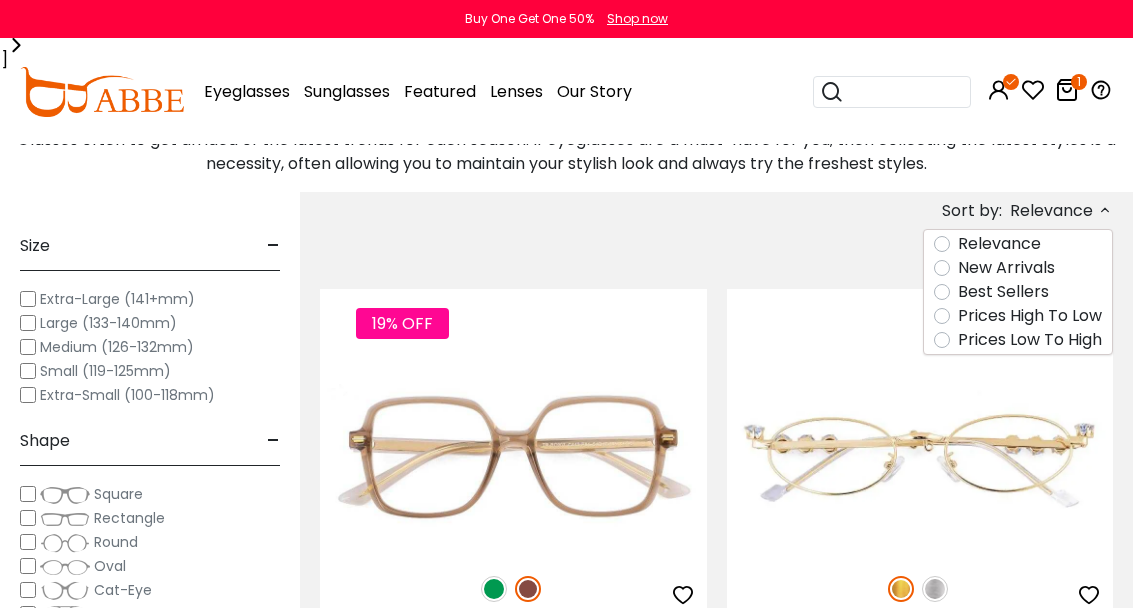 click on "Prices Low To High" at bounding box center [1030, 340] 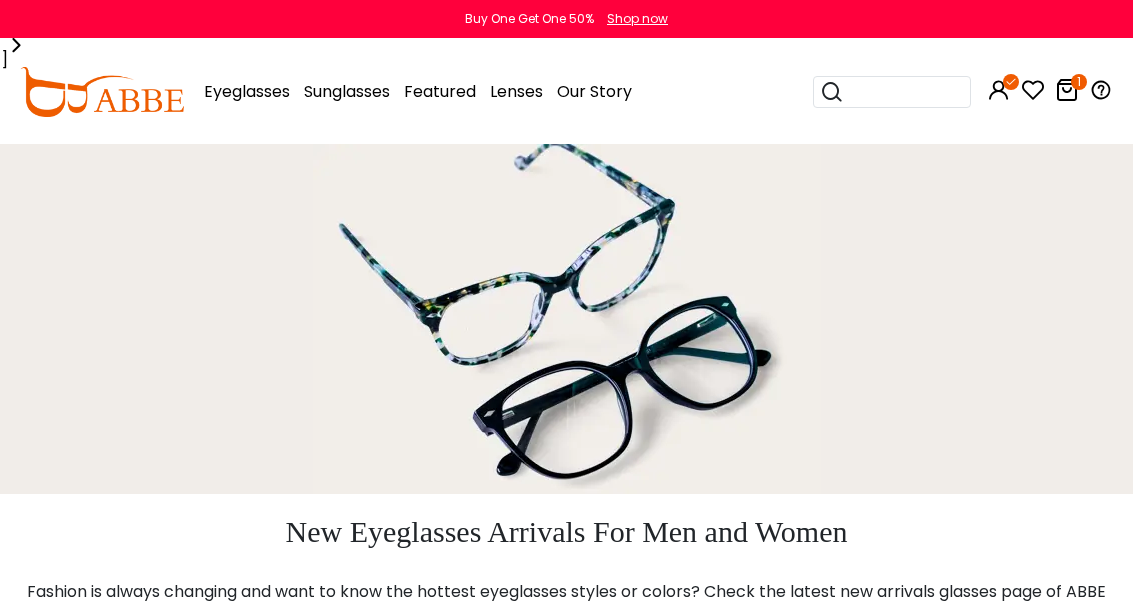 scroll, scrollTop: 0, scrollLeft: 0, axis: both 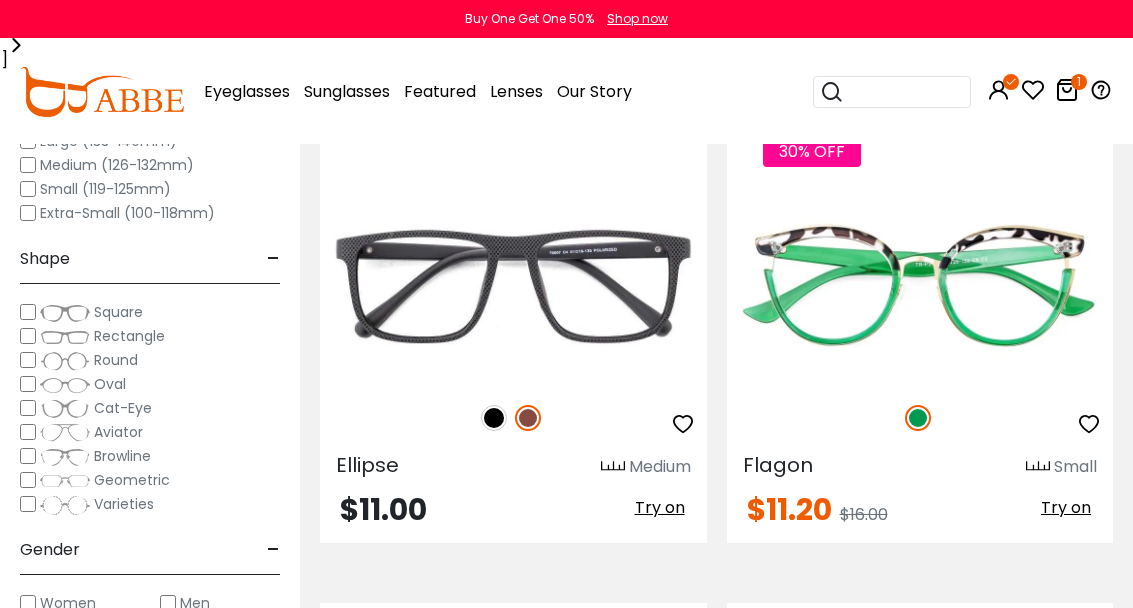 click at bounding box center [0, 0] 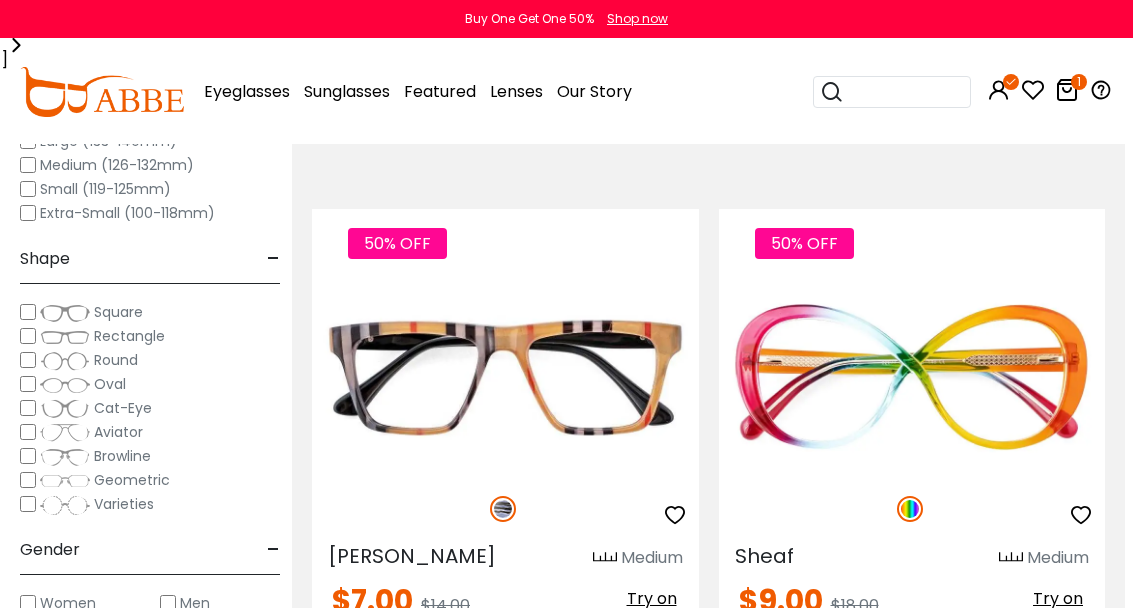 scroll, scrollTop: 2028, scrollLeft: 8, axis: both 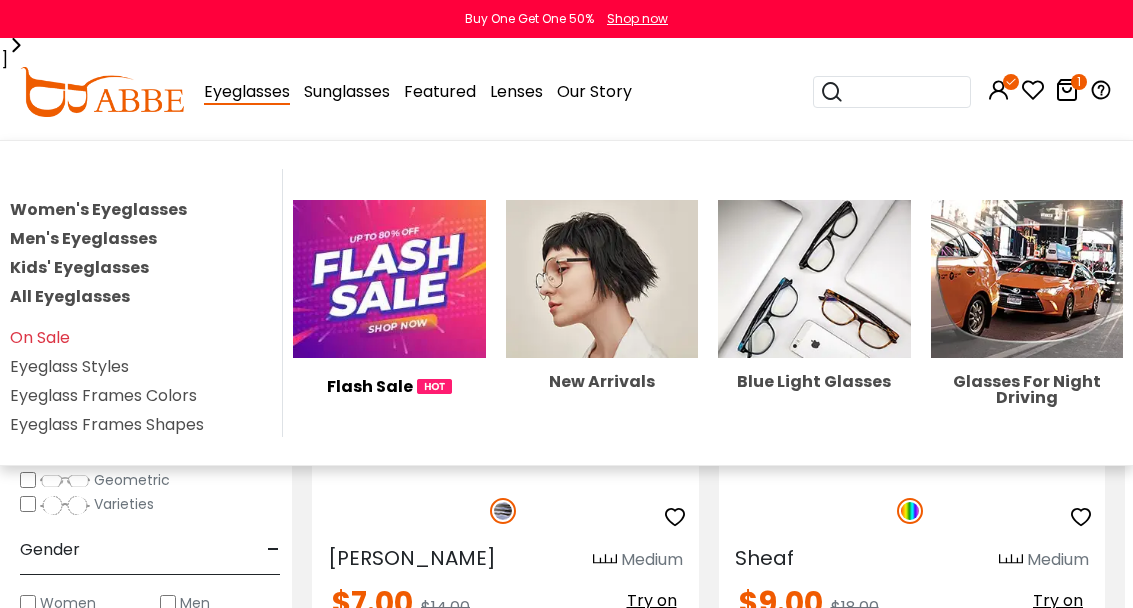 click at bounding box center (389, 279) 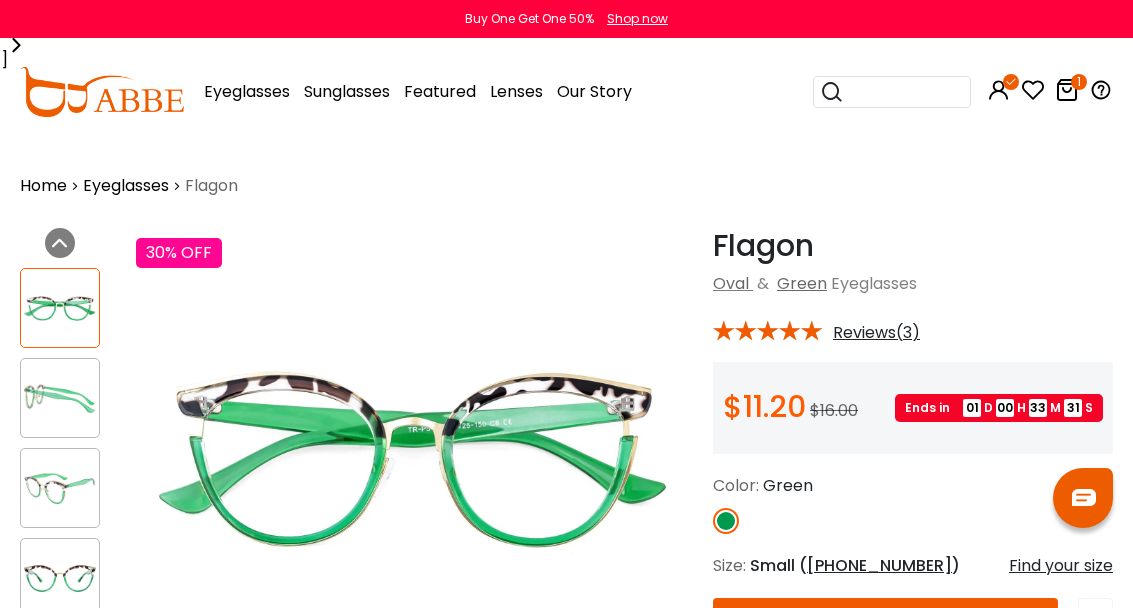 scroll, scrollTop: 0, scrollLeft: 0, axis: both 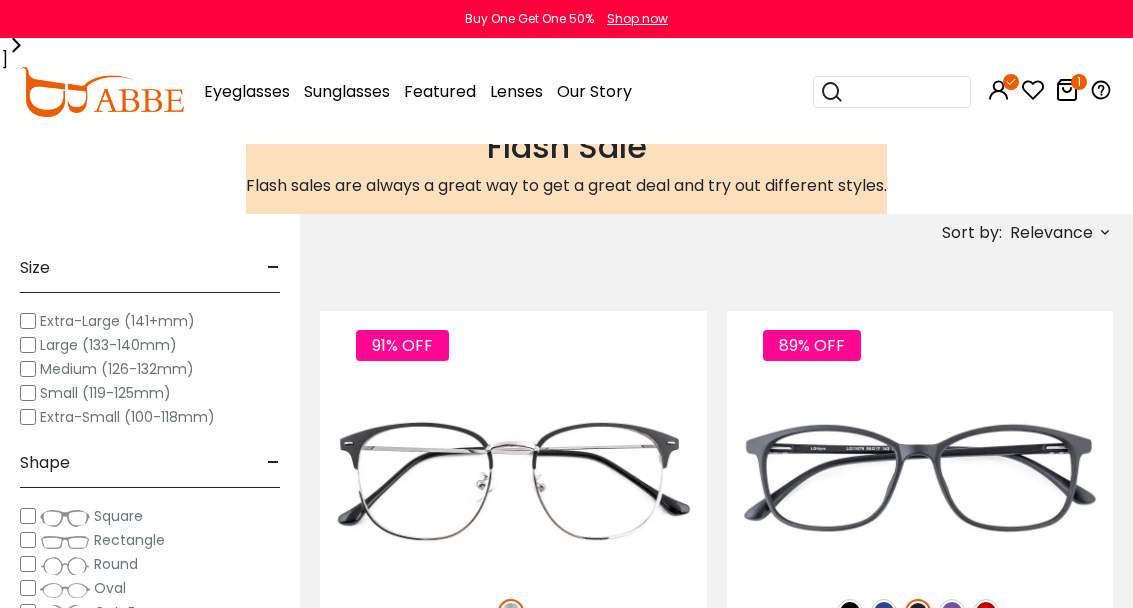 click on "Relevance" at bounding box center (1051, 233) 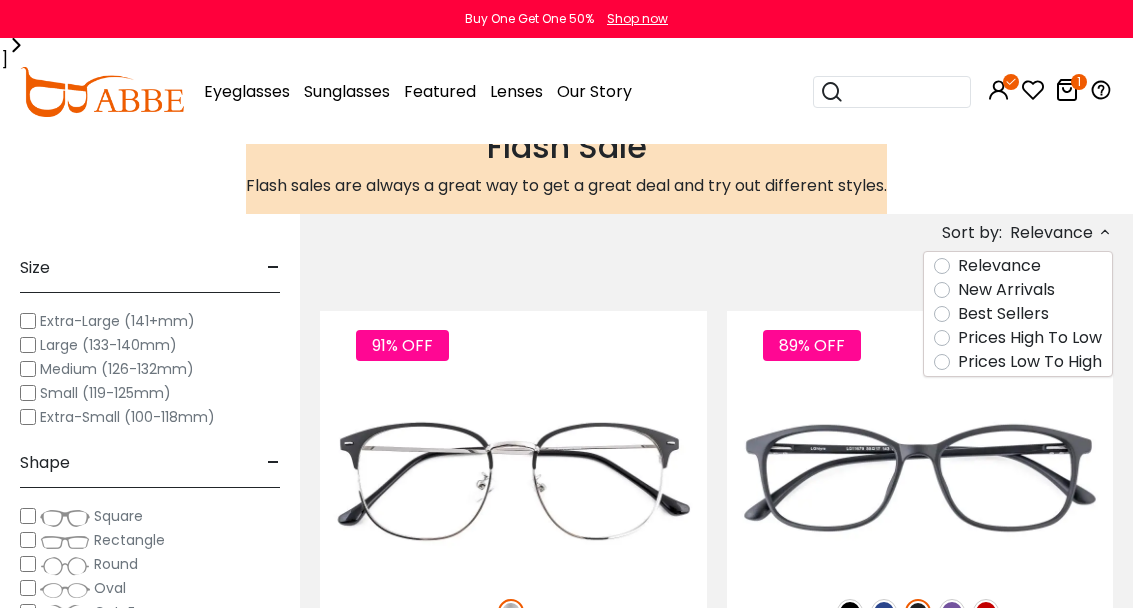 click on "Prices Low To High" at bounding box center (1030, 362) 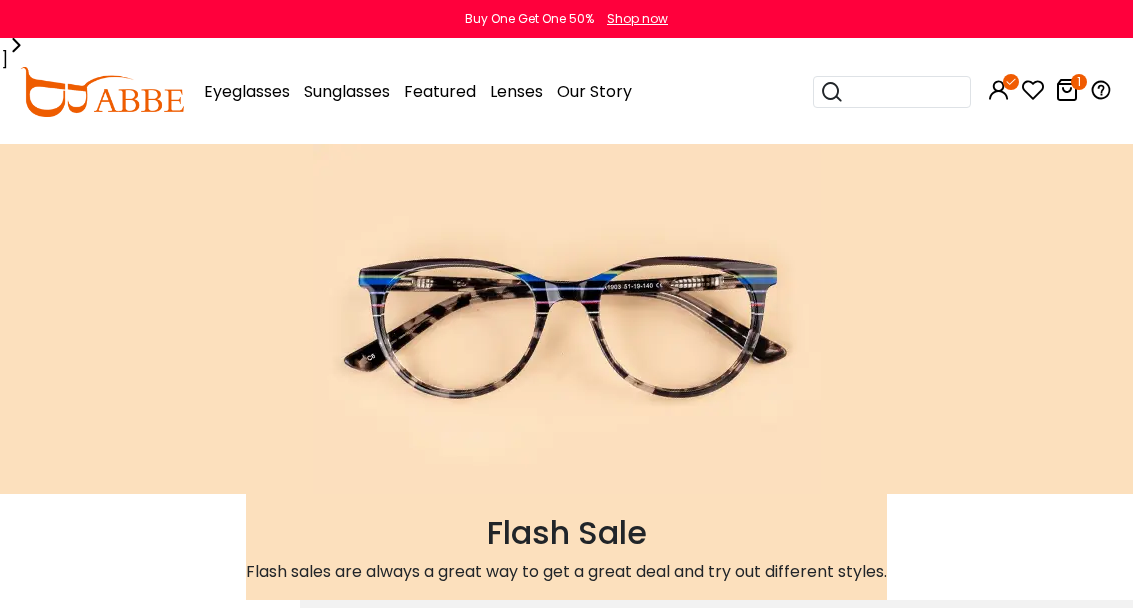 scroll, scrollTop: 0, scrollLeft: 0, axis: both 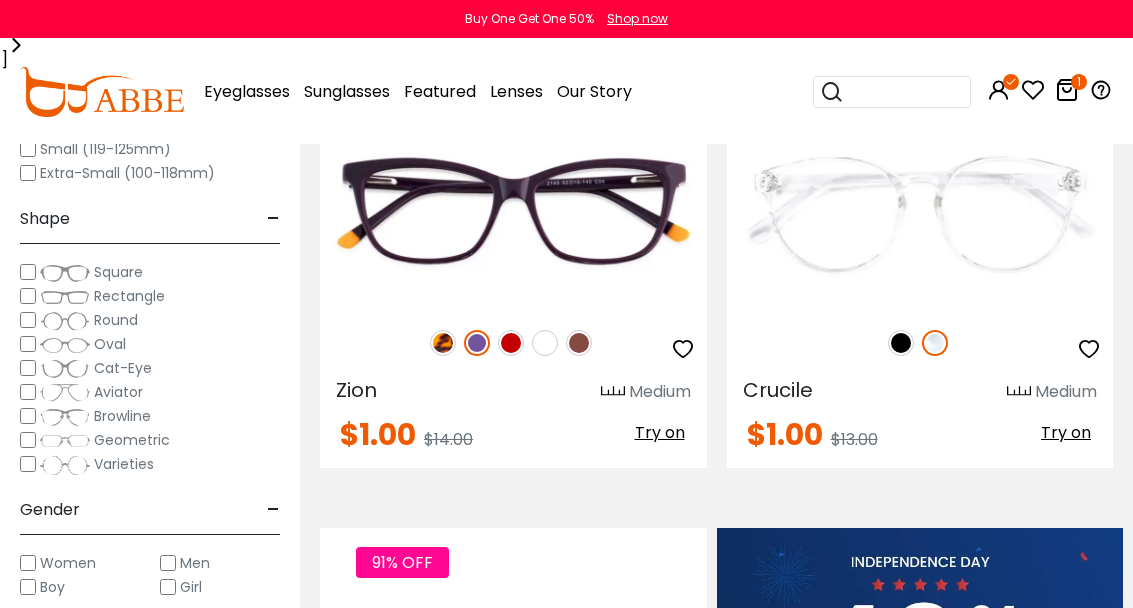 click on "Zion
Medium" at bounding box center [513, 388] 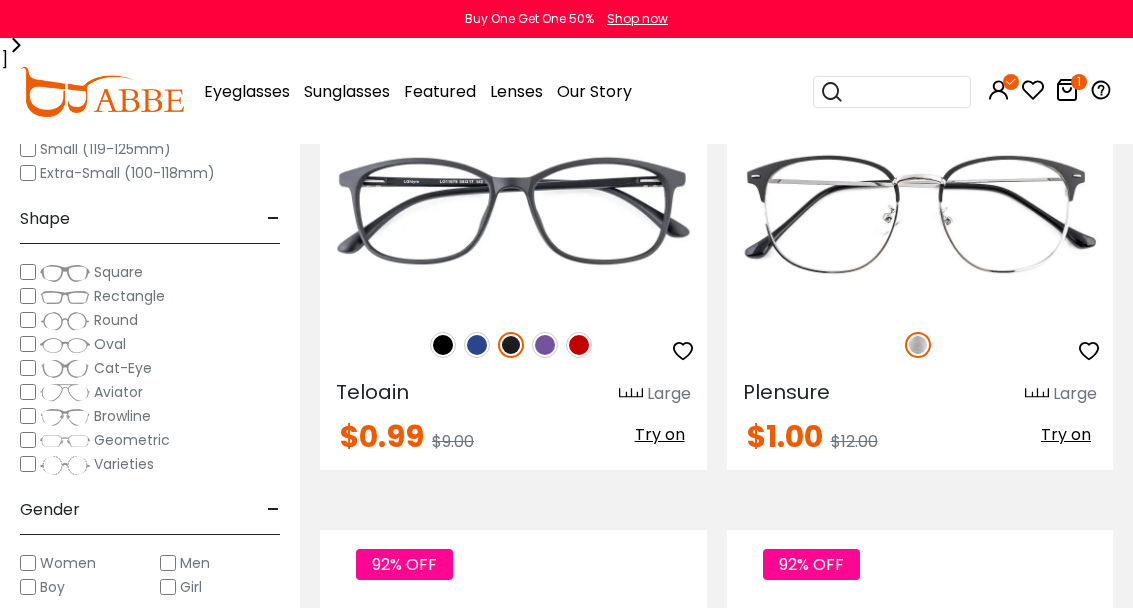 scroll, scrollTop: 652, scrollLeft: 0, axis: vertical 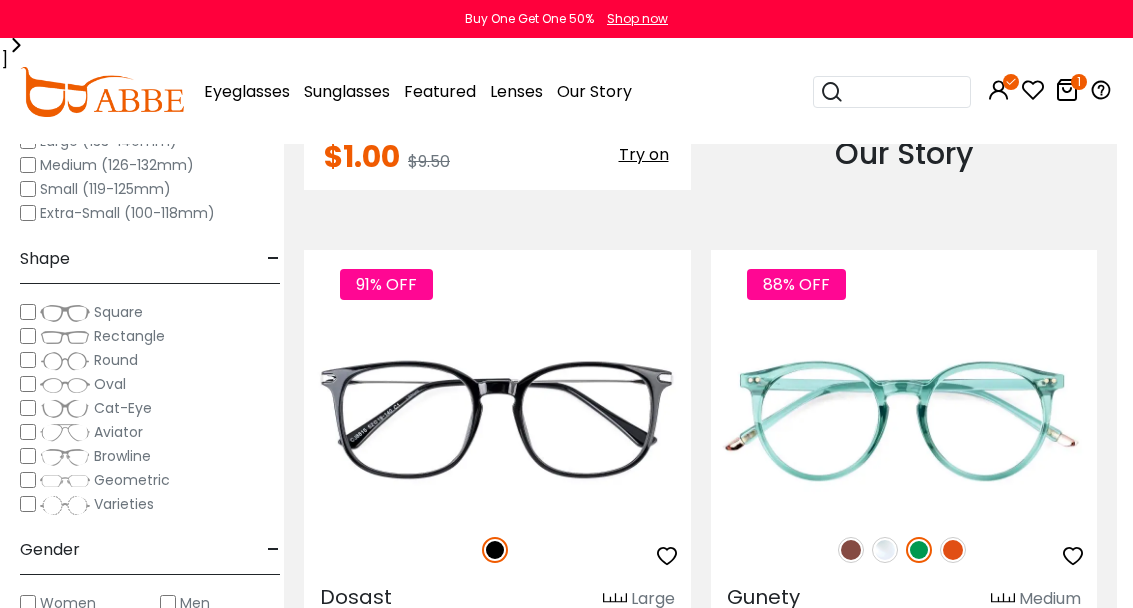 click on "1" at bounding box center (1079, 82) 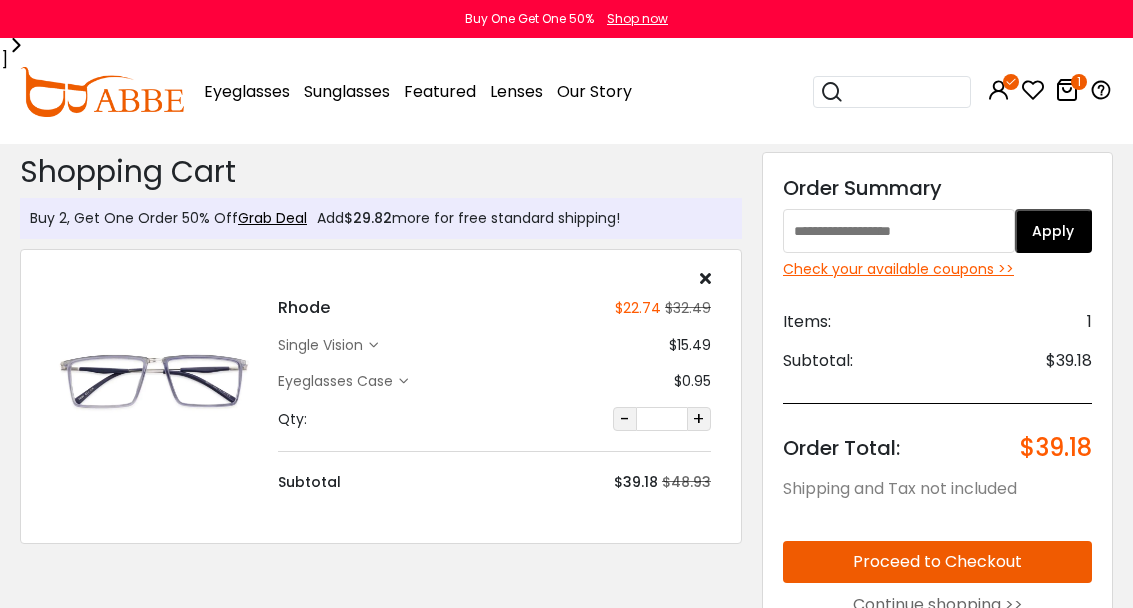 scroll, scrollTop: 0, scrollLeft: 0, axis: both 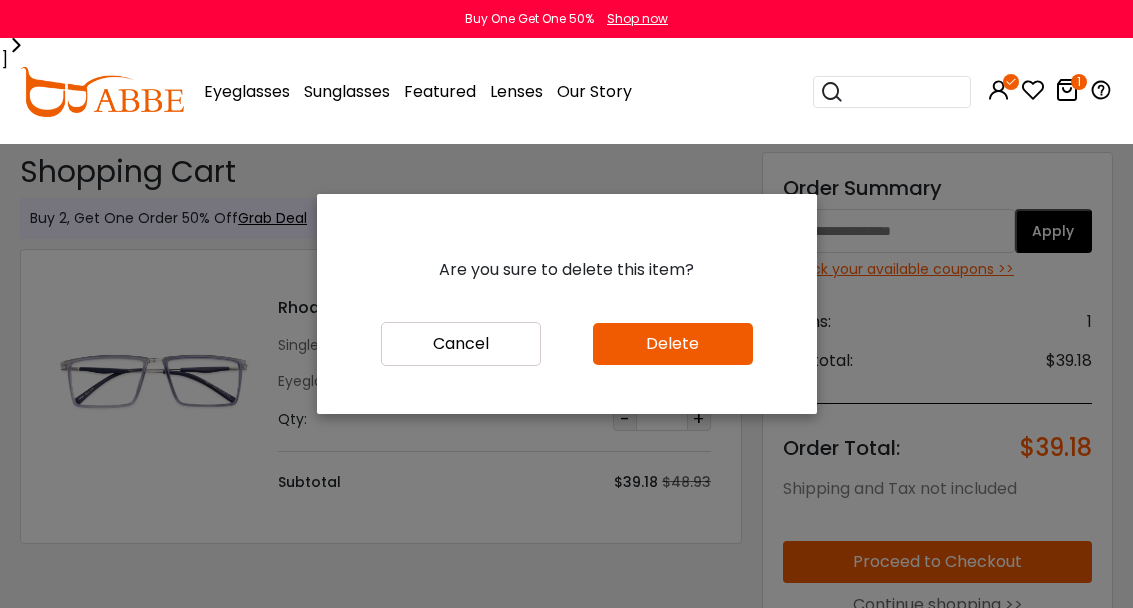 click on "Delete" at bounding box center (673, 344) 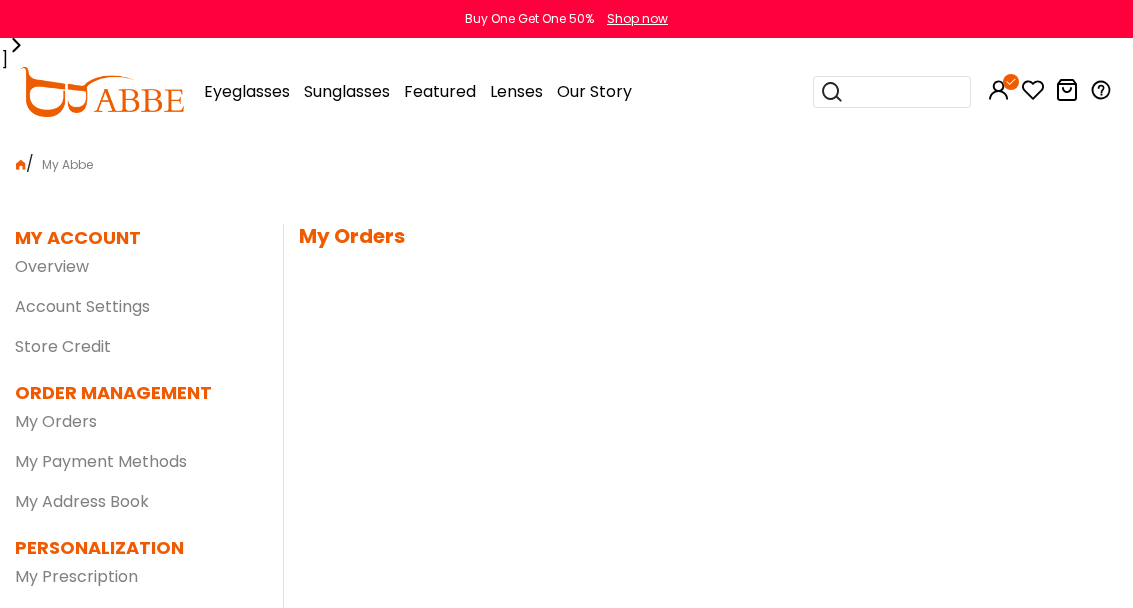 scroll, scrollTop: 0, scrollLeft: 0, axis: both 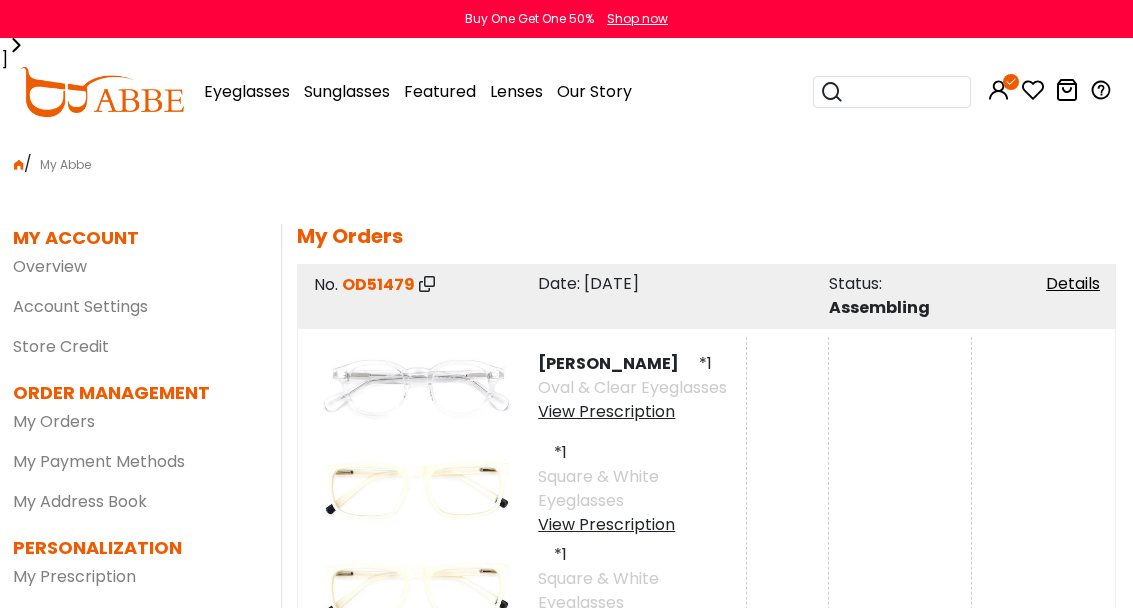 click on "My Orders" at bounding box center [54, 421] 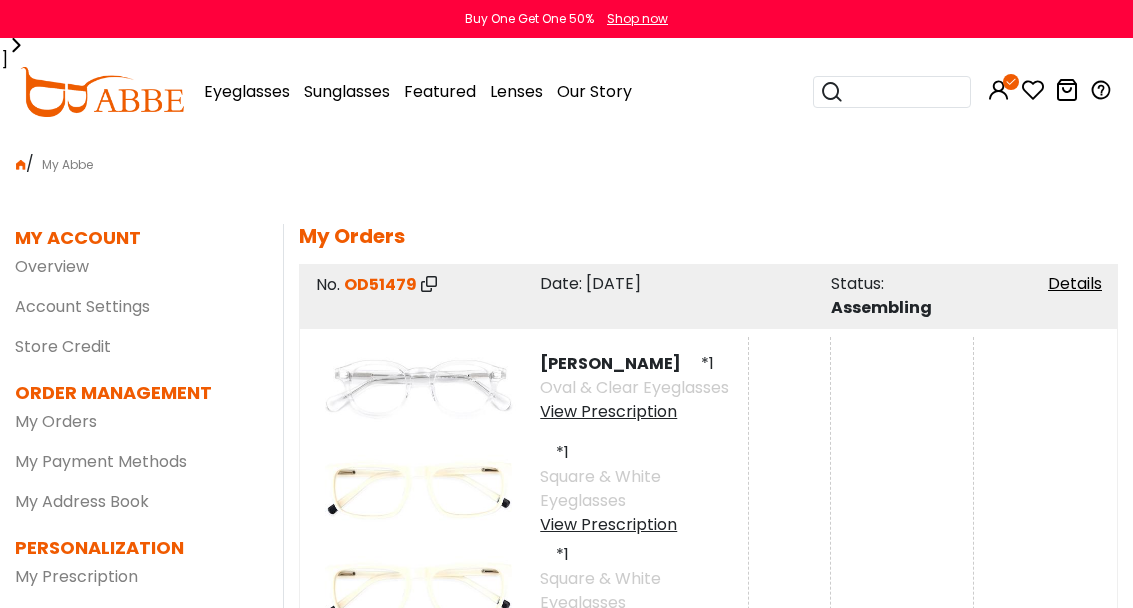 scroll, scrollTop: 0, scrollLeft: 0, axis: both 